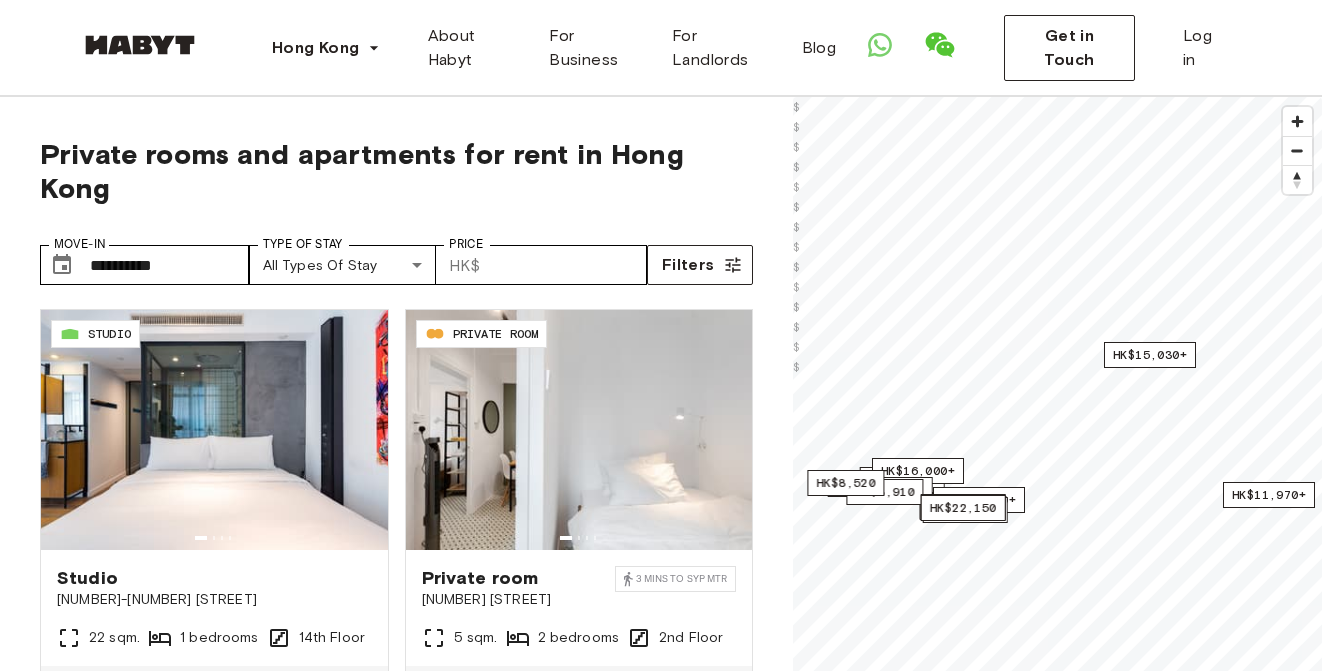 scroll, scrollTop: 211, scrollLeft: 0, axis: vertical 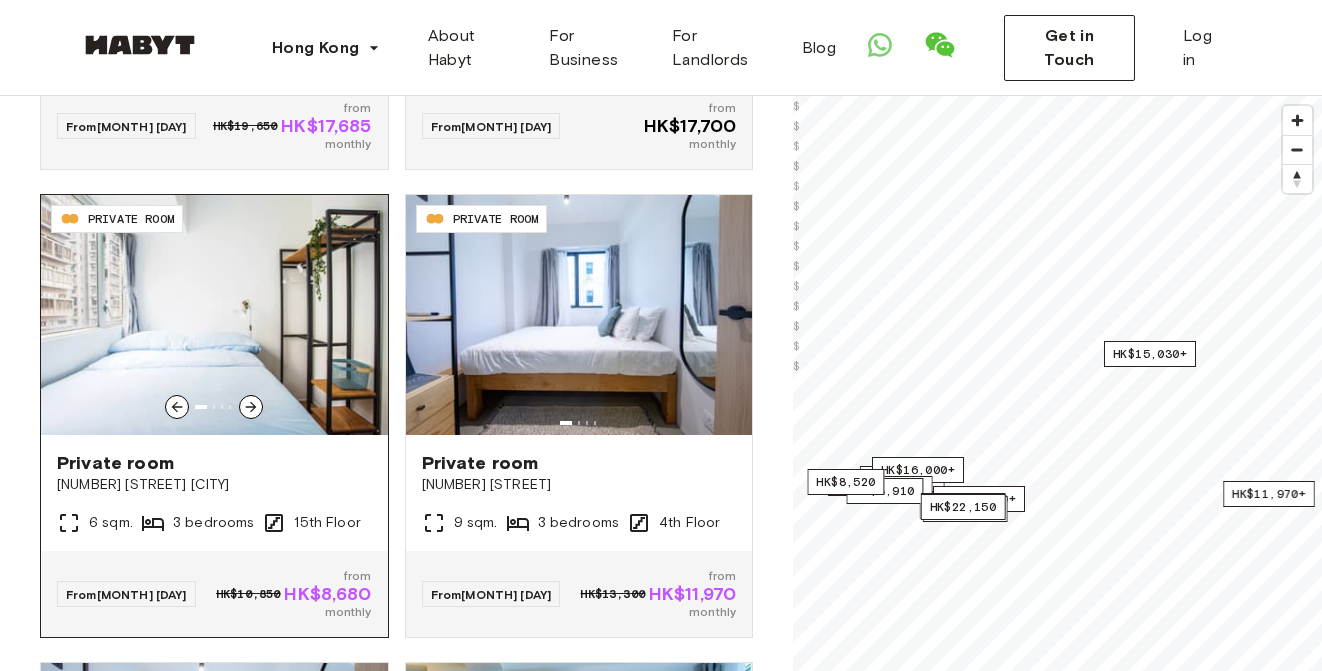 click 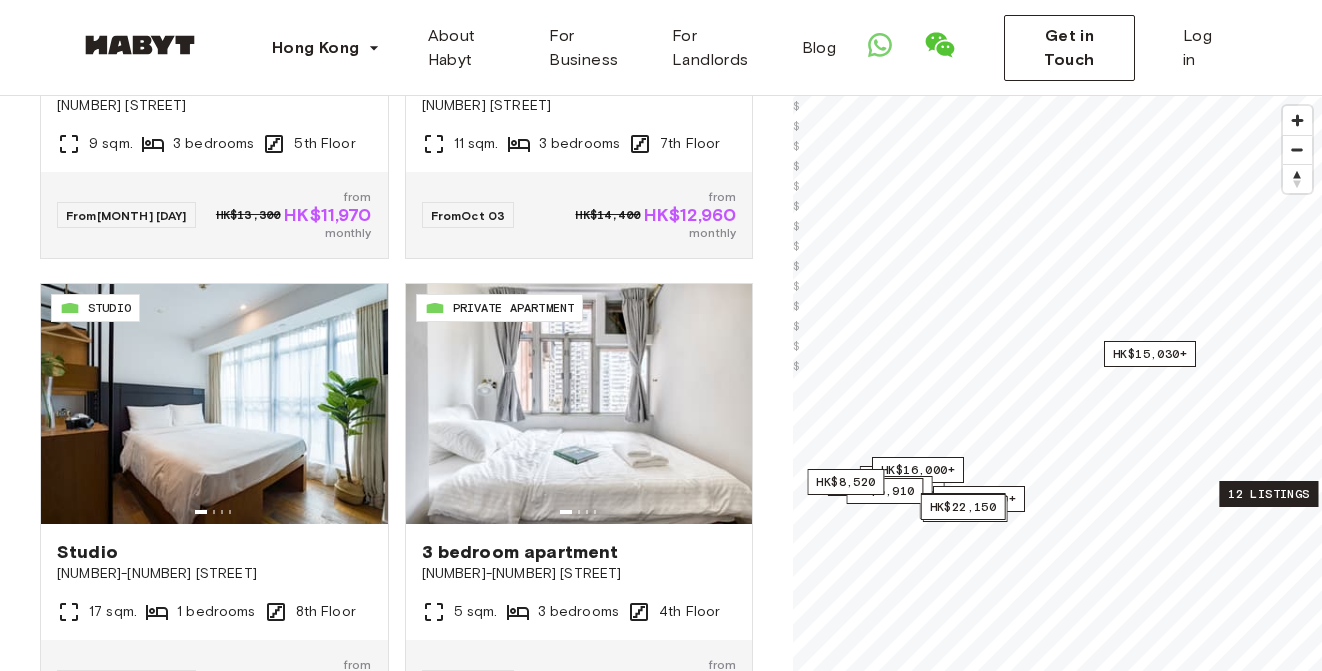 scroll, scrollTop: 4099, scrollLeft: 0, axis: vertical 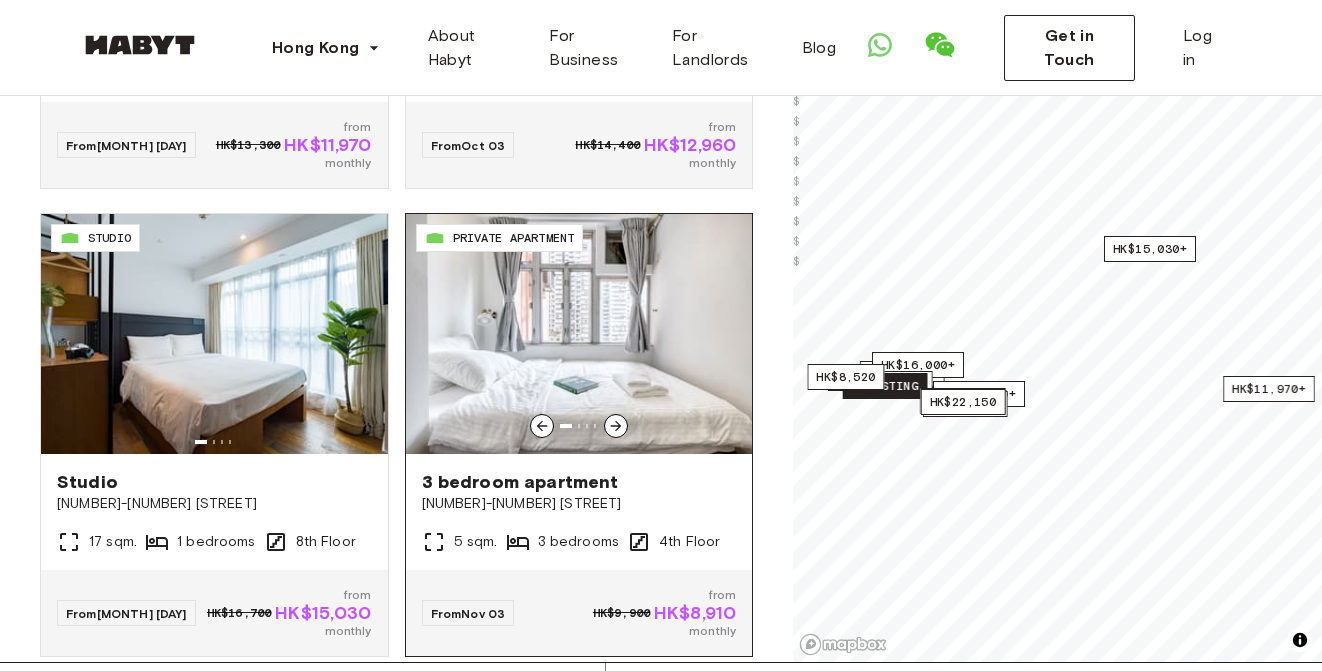 click 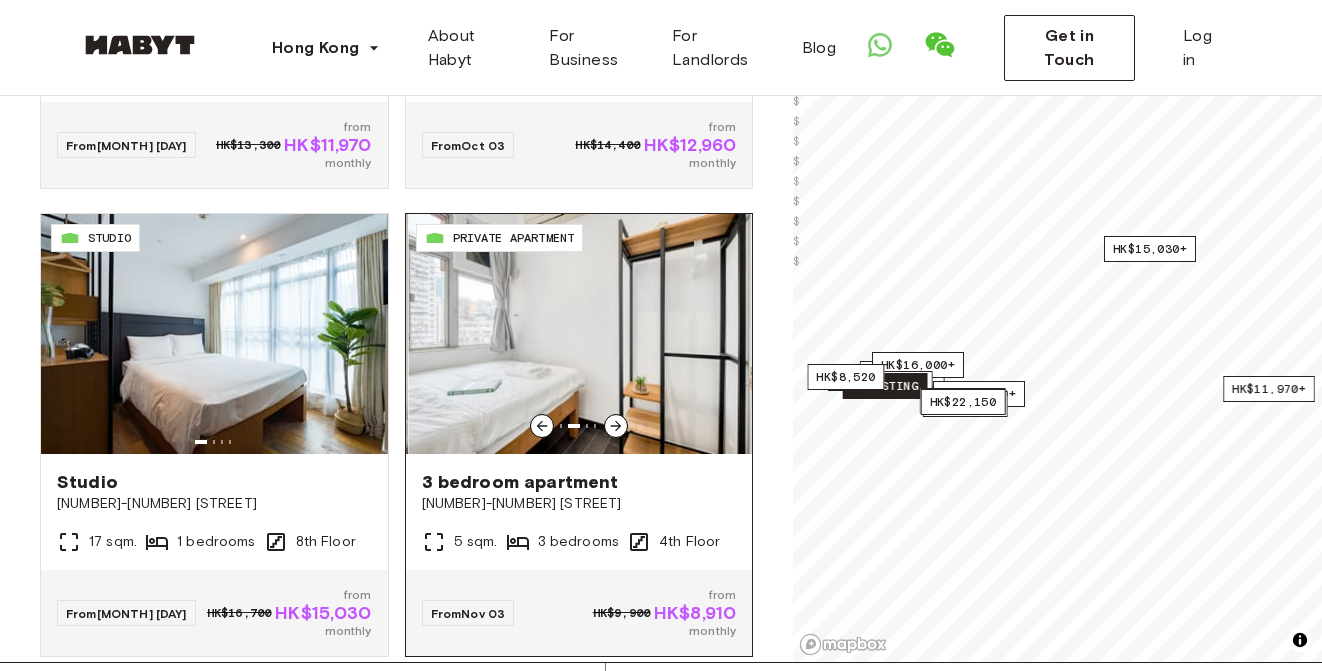click 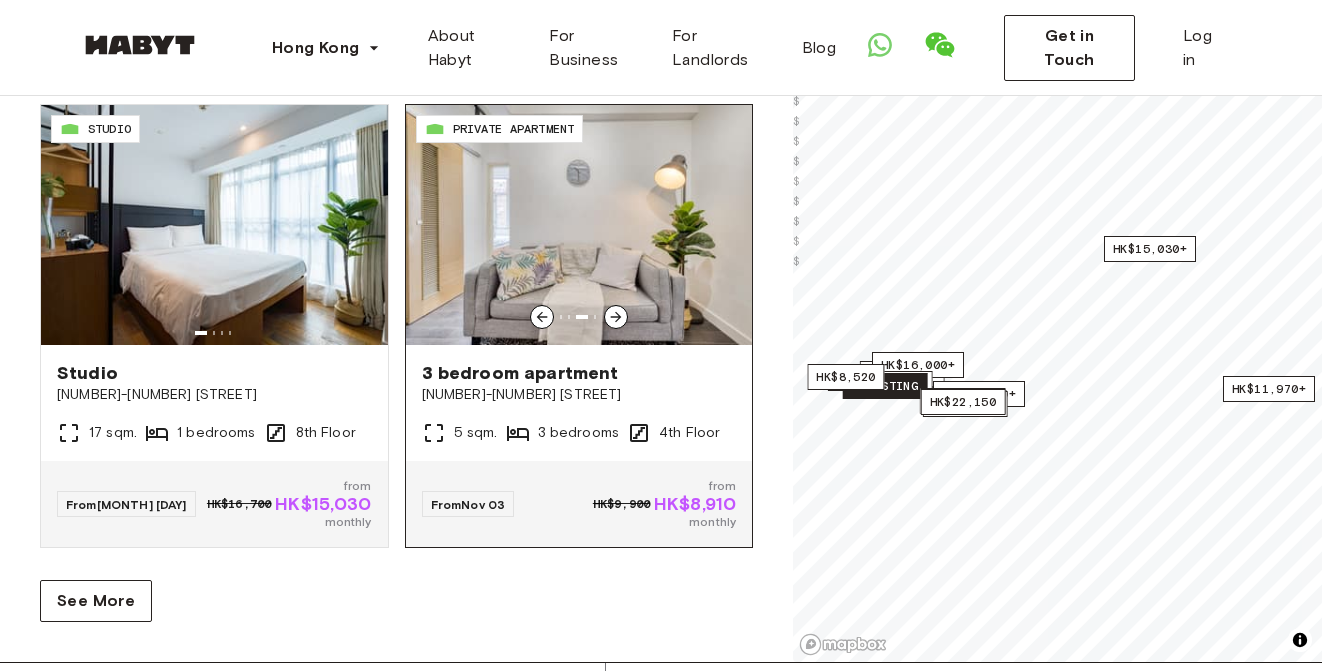 scroll, scrollTop: 4097, scrollLeft: 0, axis: vertical 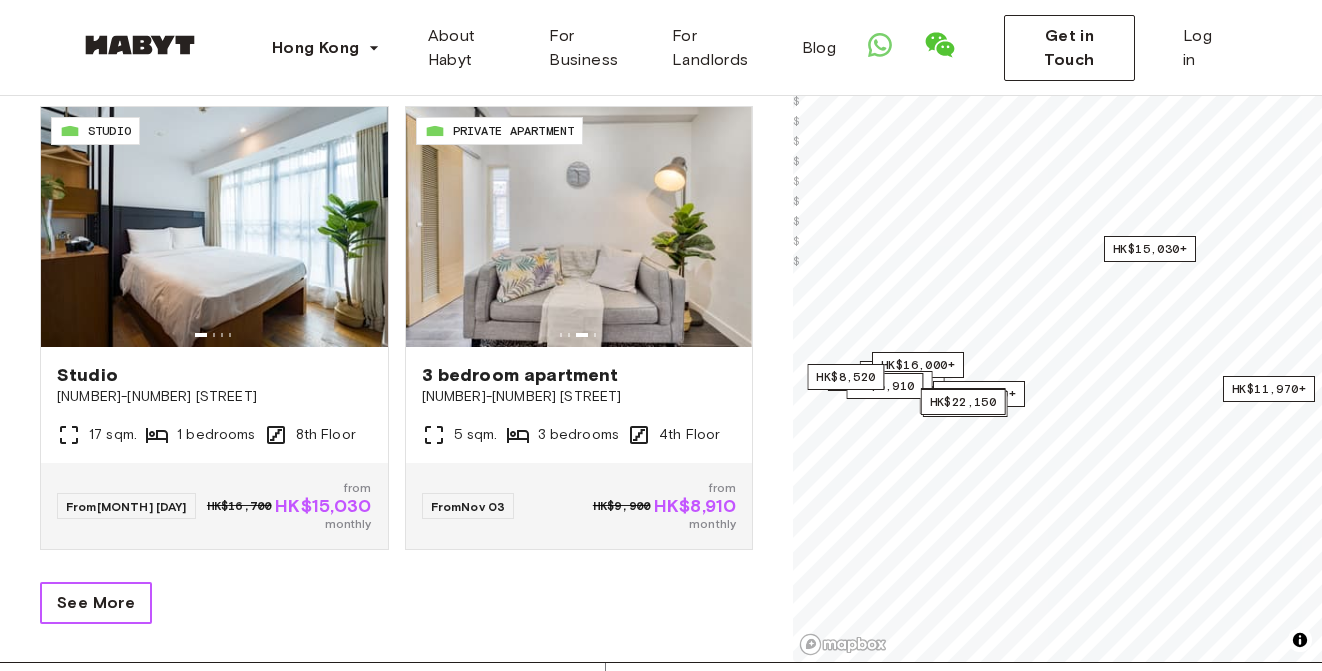 click on "See More" at bounding box center (96, 603) 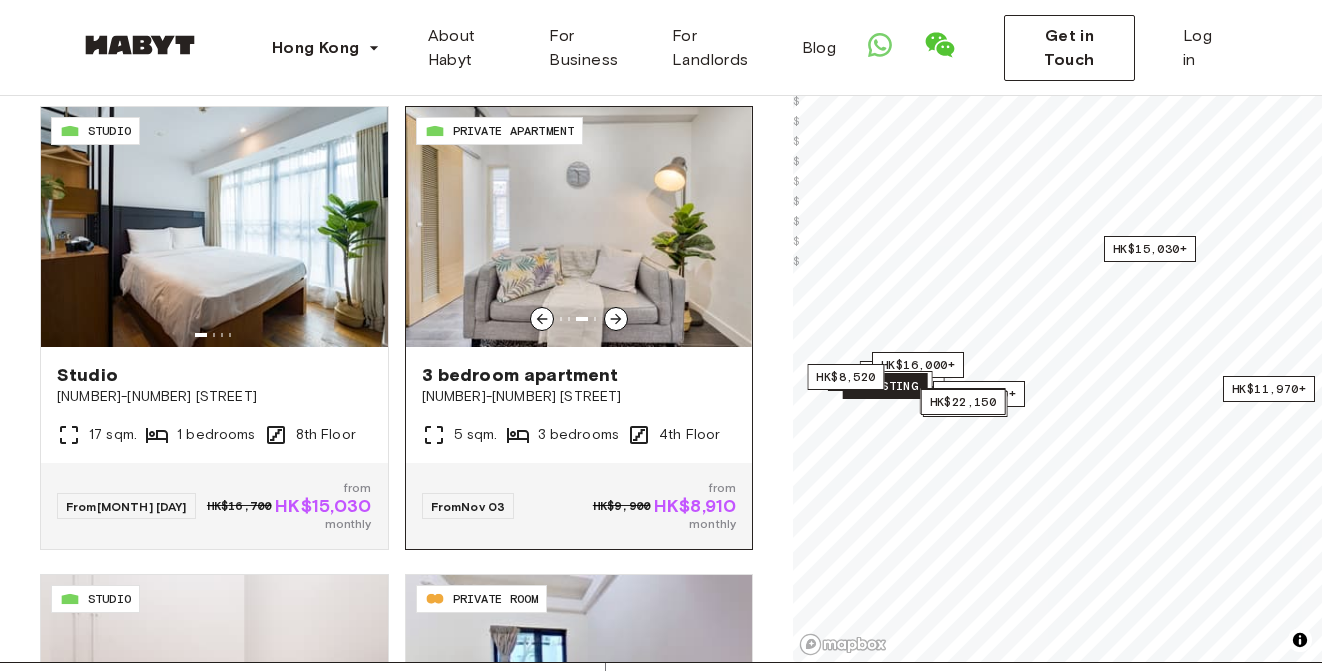 scroll, scrollTop: 4103, scrollLeft: 0, axis: vertical 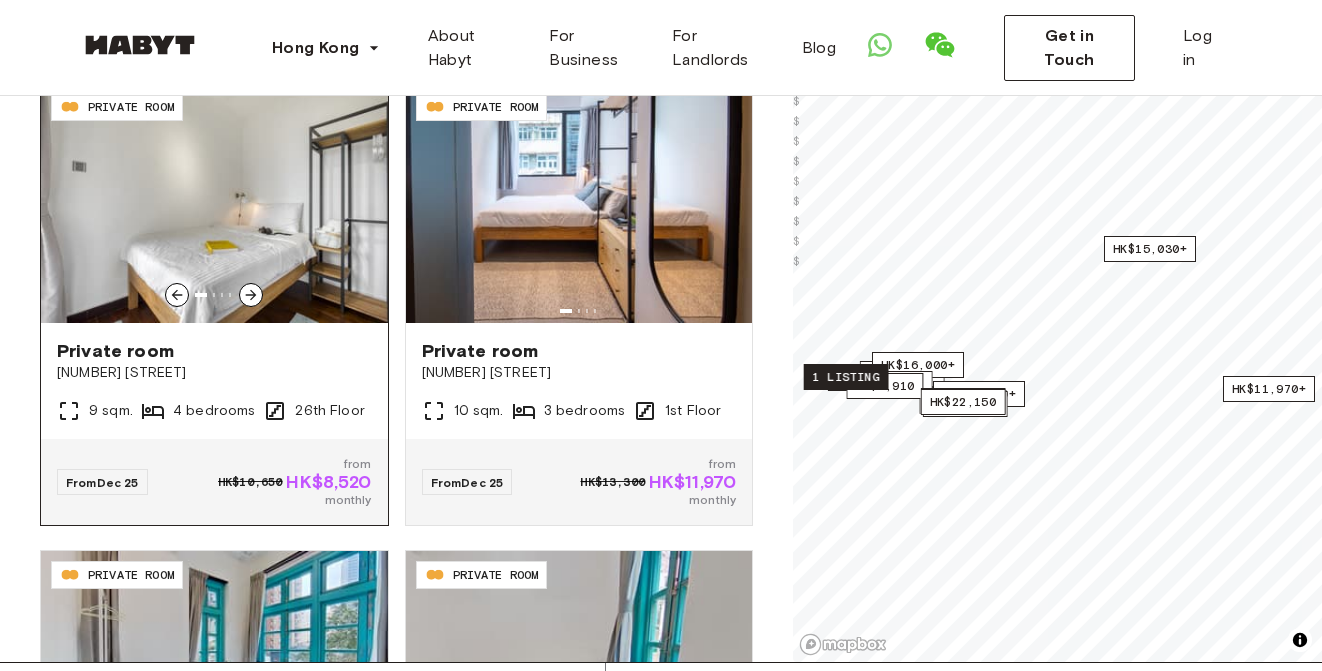 click at bounding box center [251, 295] 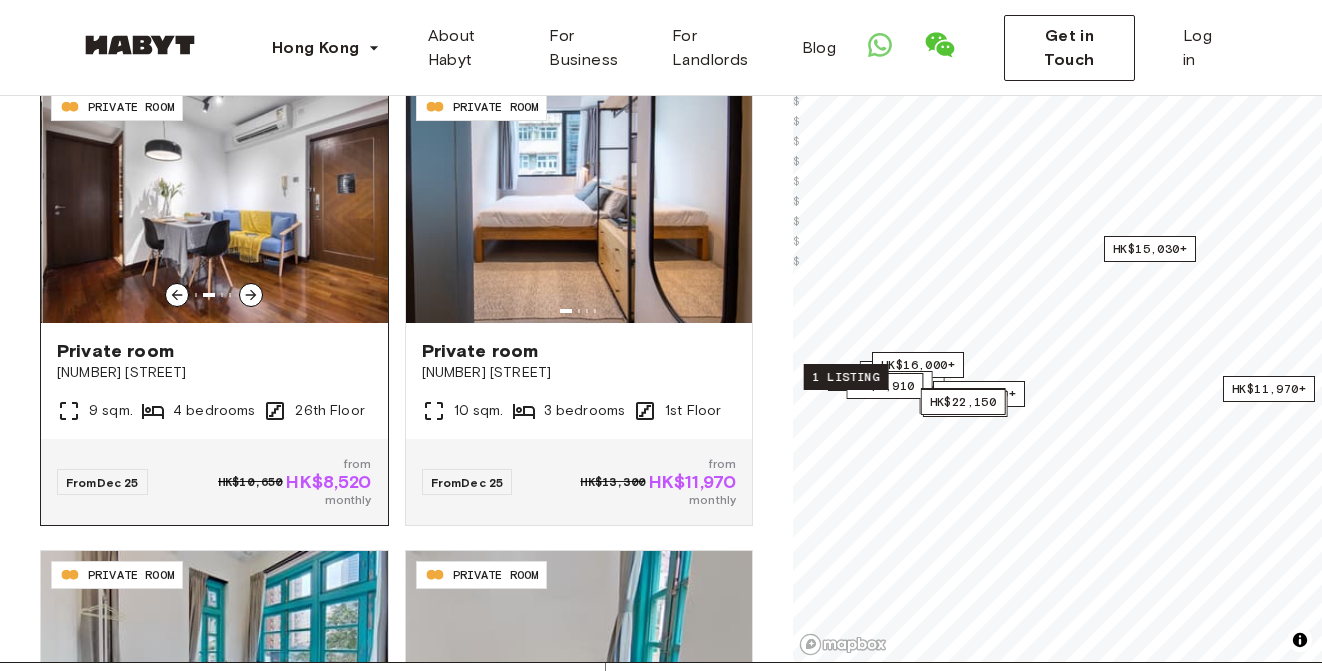 click at bounding box center [251, 295] 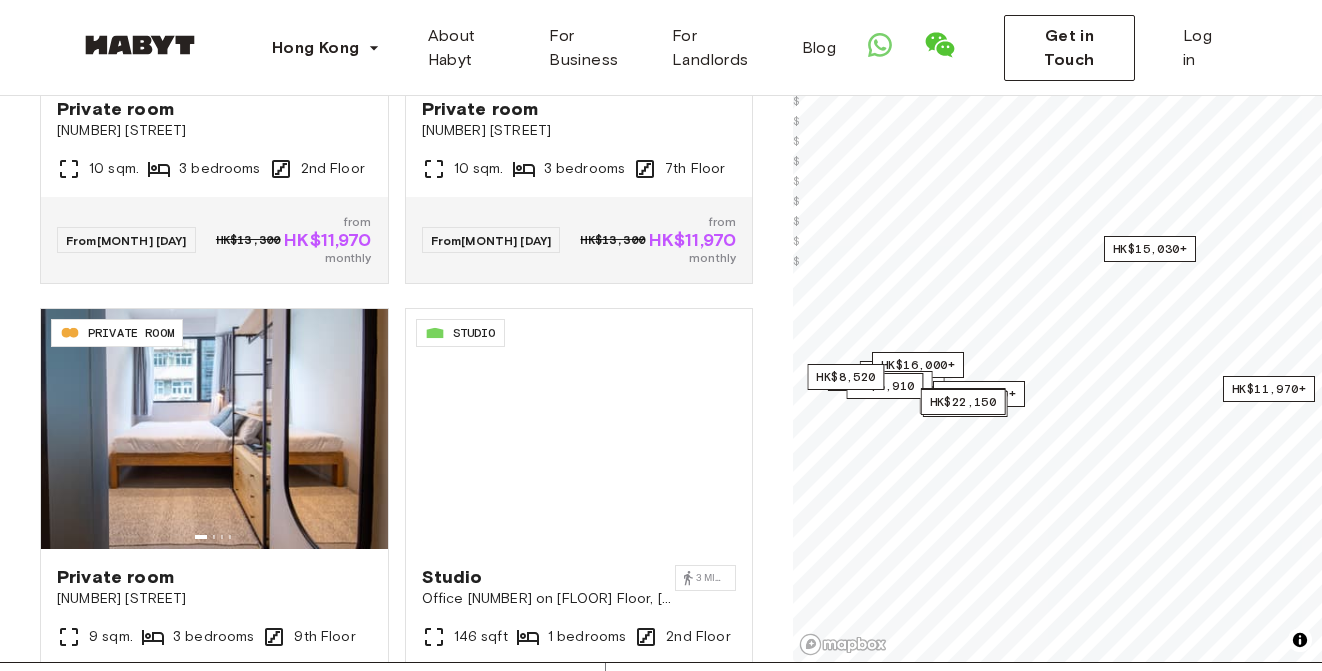 scroll, scrollTop: 6833, scrollLeft: 0, axis: vertical 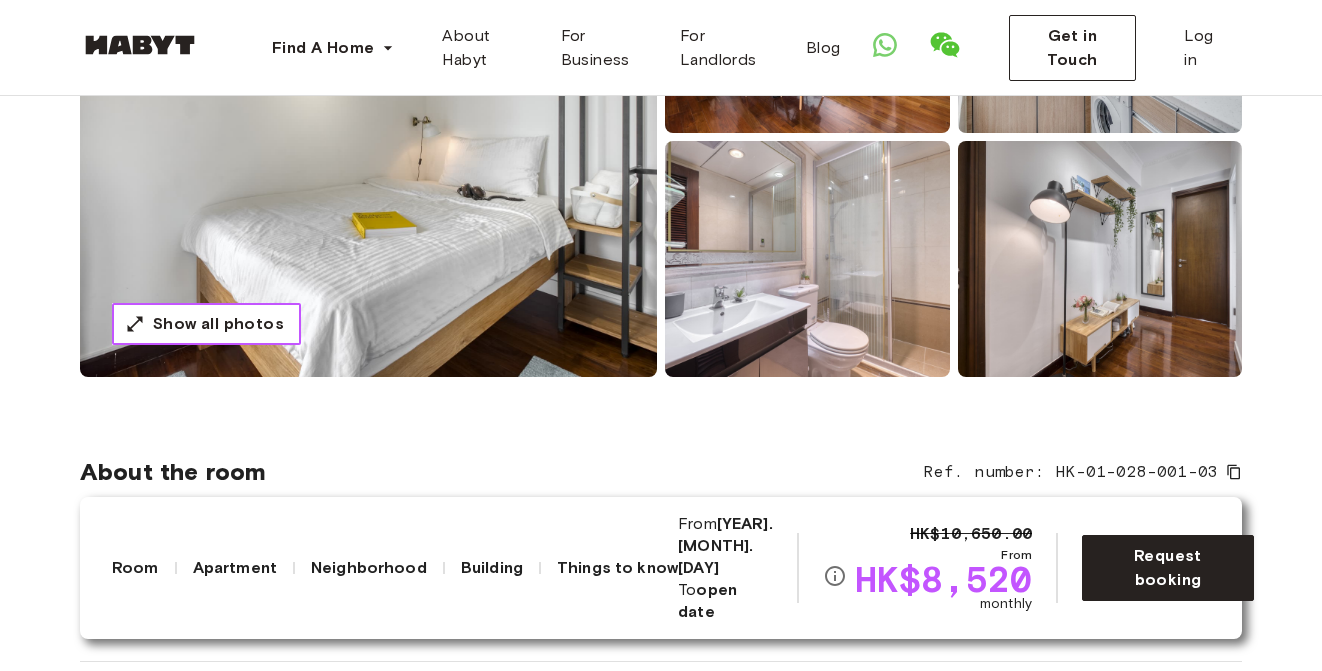 click on "Show all photos" at bounding box center (218, 324) 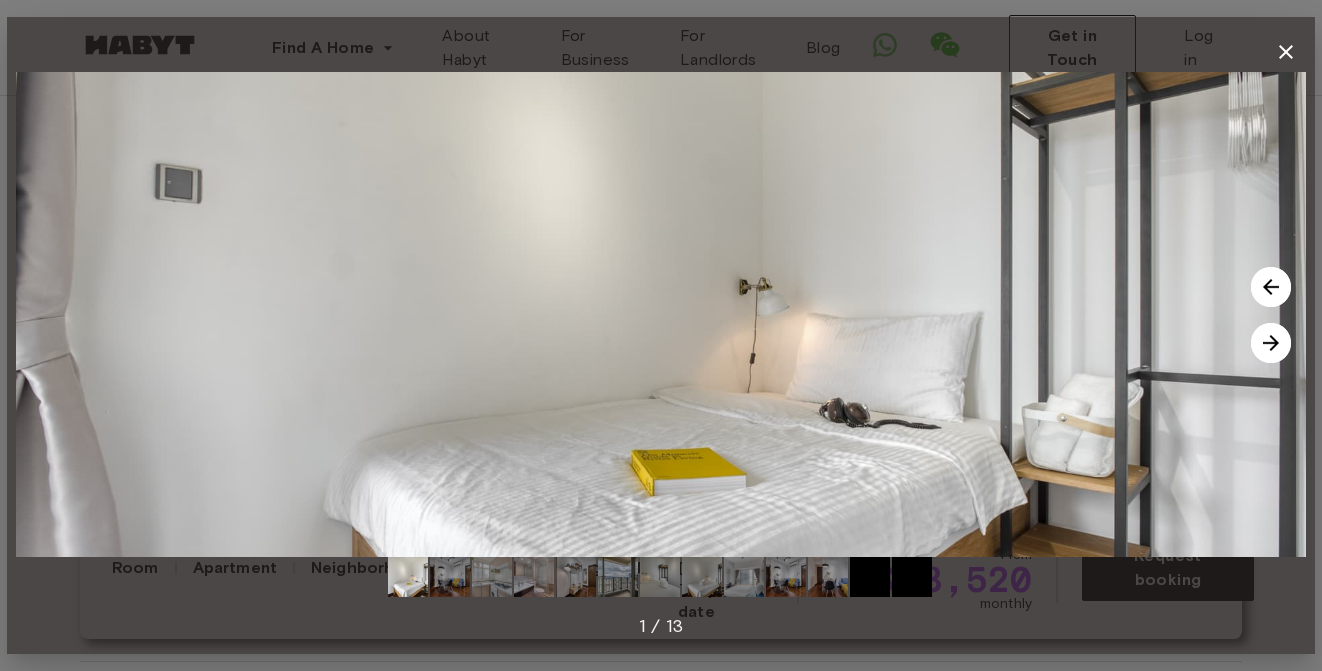 click at bounding box center (1271, 343) 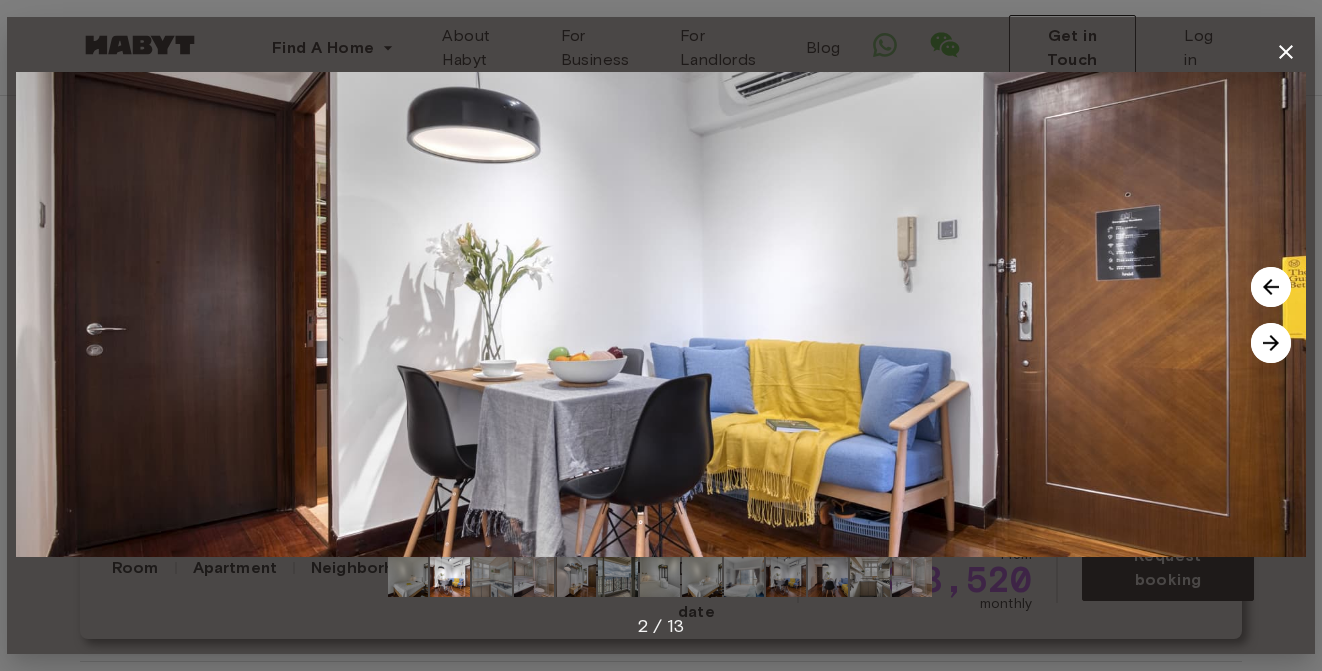 click at bounding box center [1271, 343] 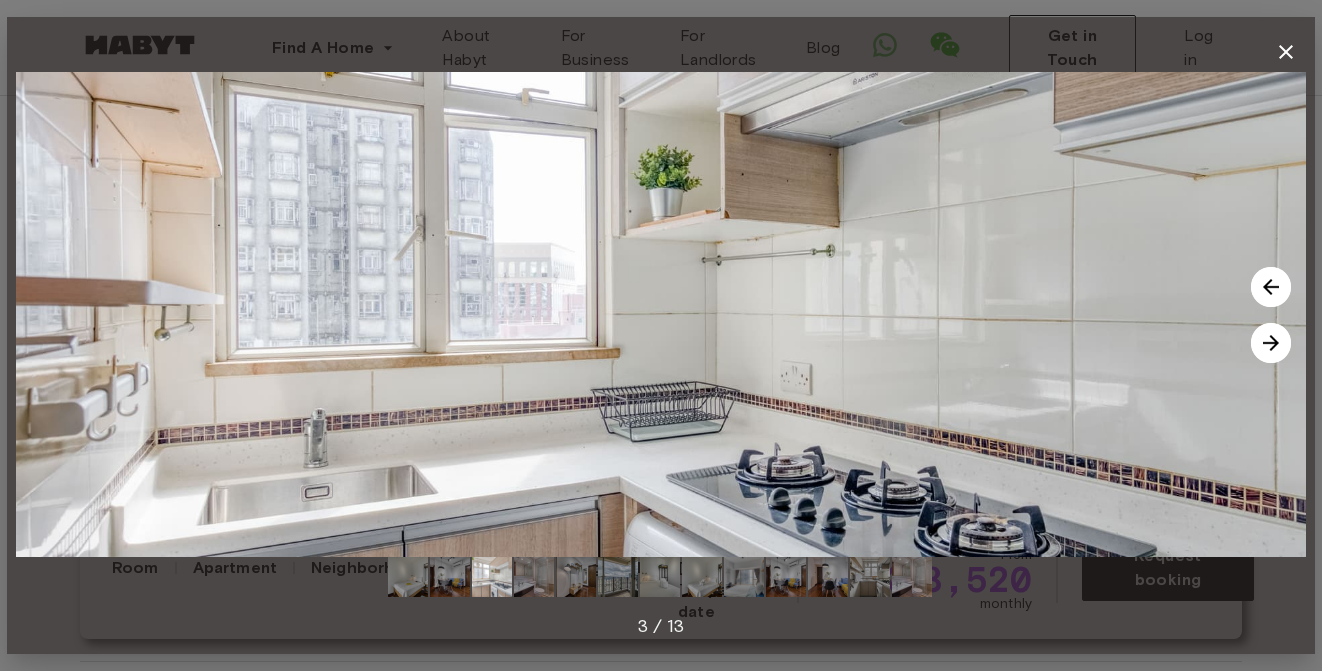 click at bounding box center (1271, 343) 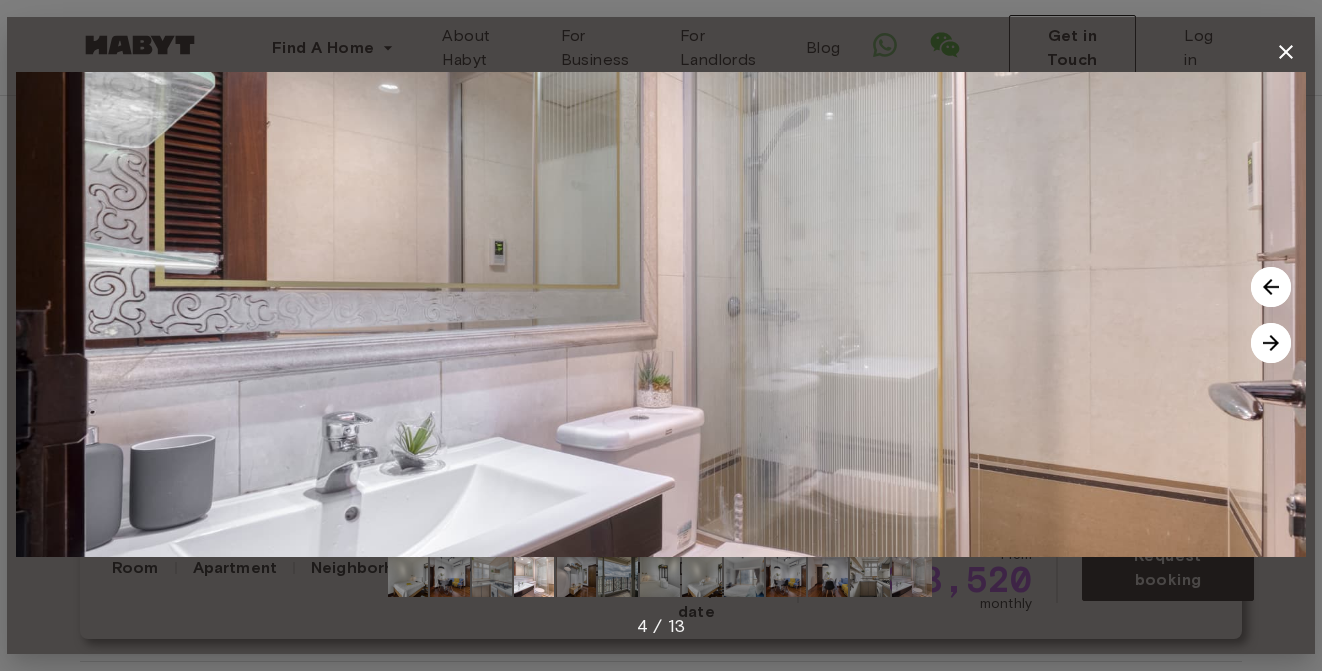 click at bounding box center [1271, 343] 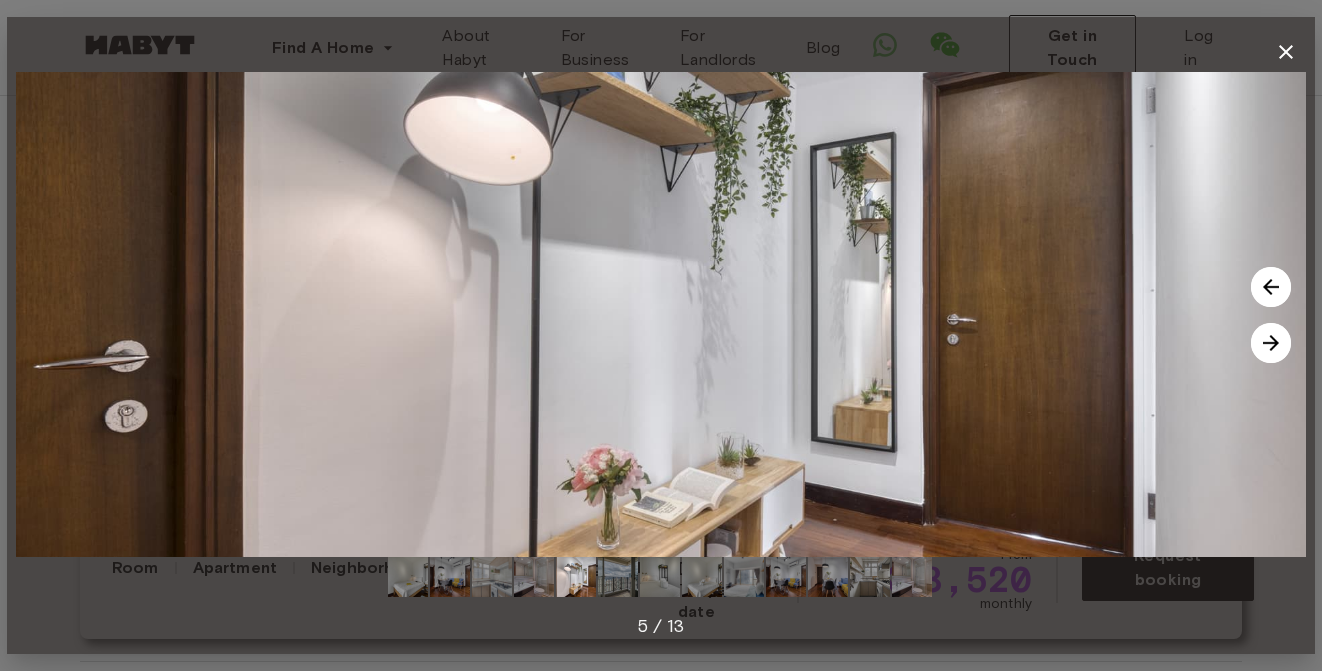 click at bounding box center (1271, 343) 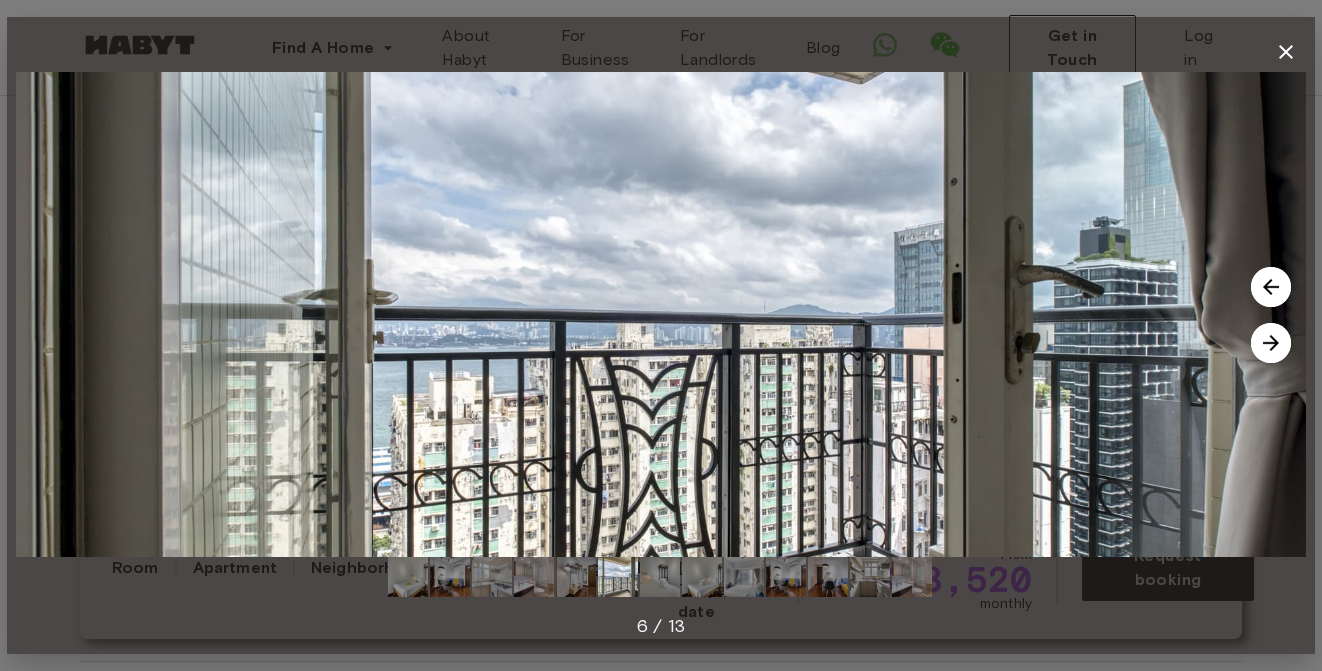 click at bounding box center (1271, 343) 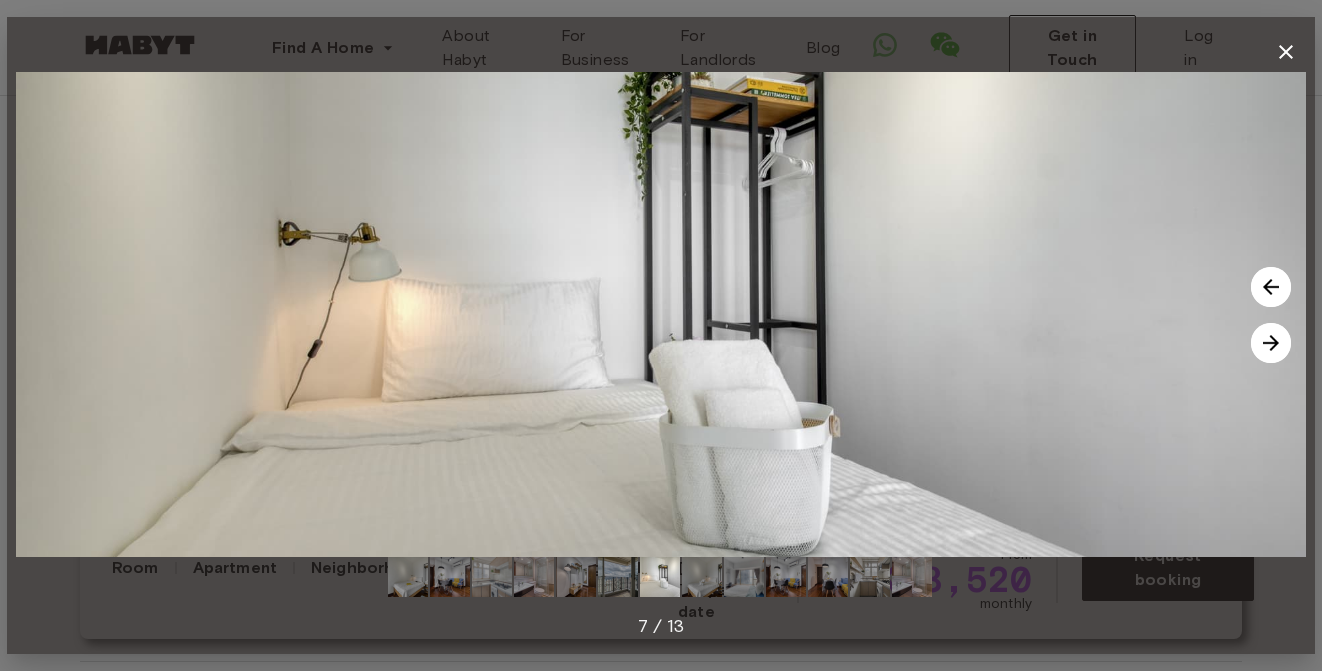 click at bounding box center (1271, 343) 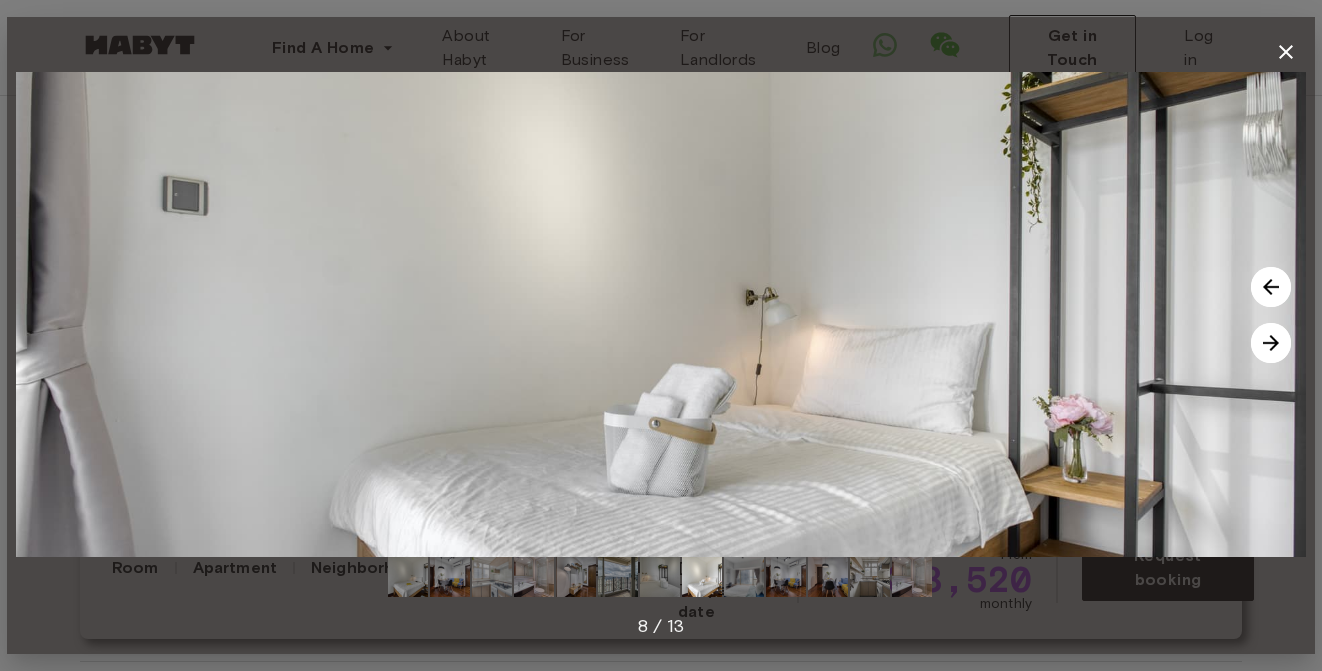 click at bounding box center [661, 314] 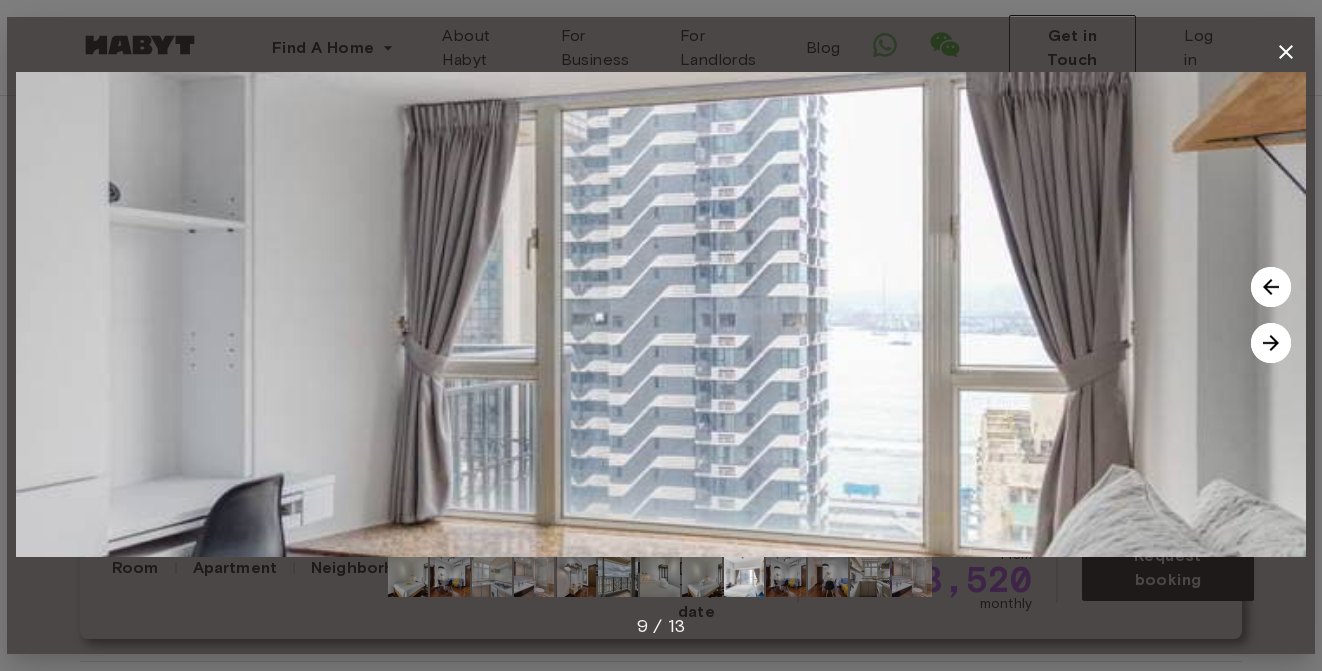 click at bounding box center (1271, 343) 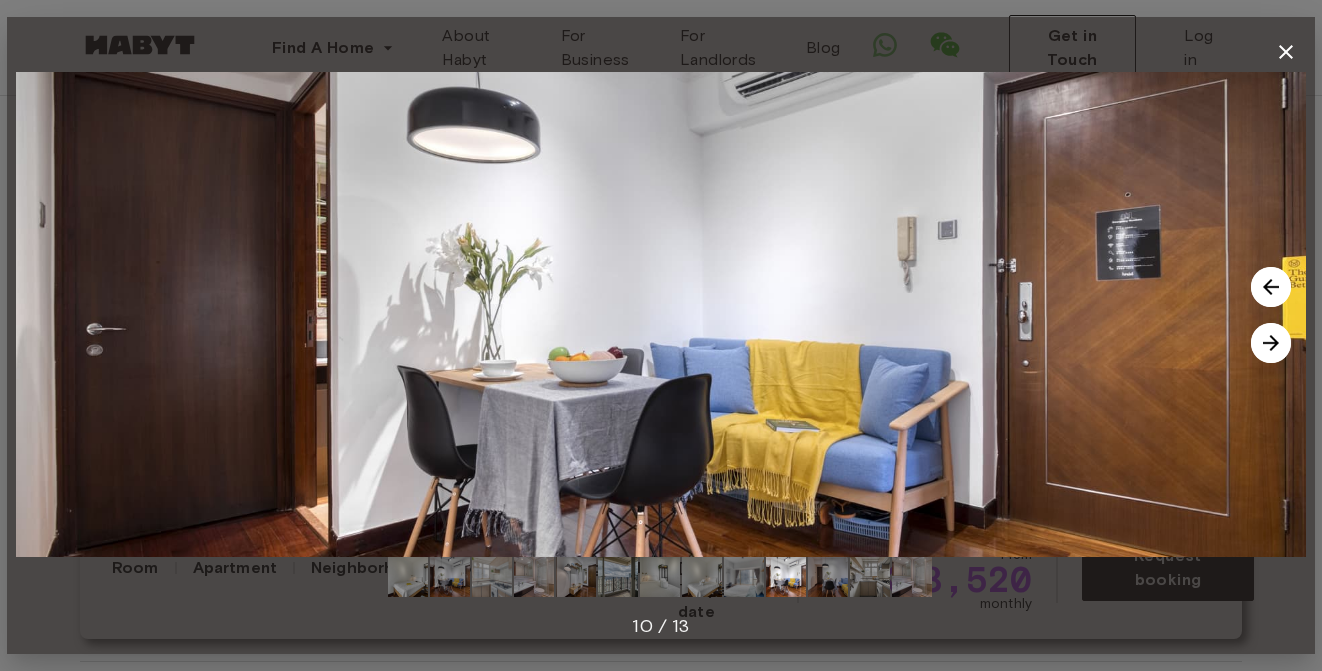 click 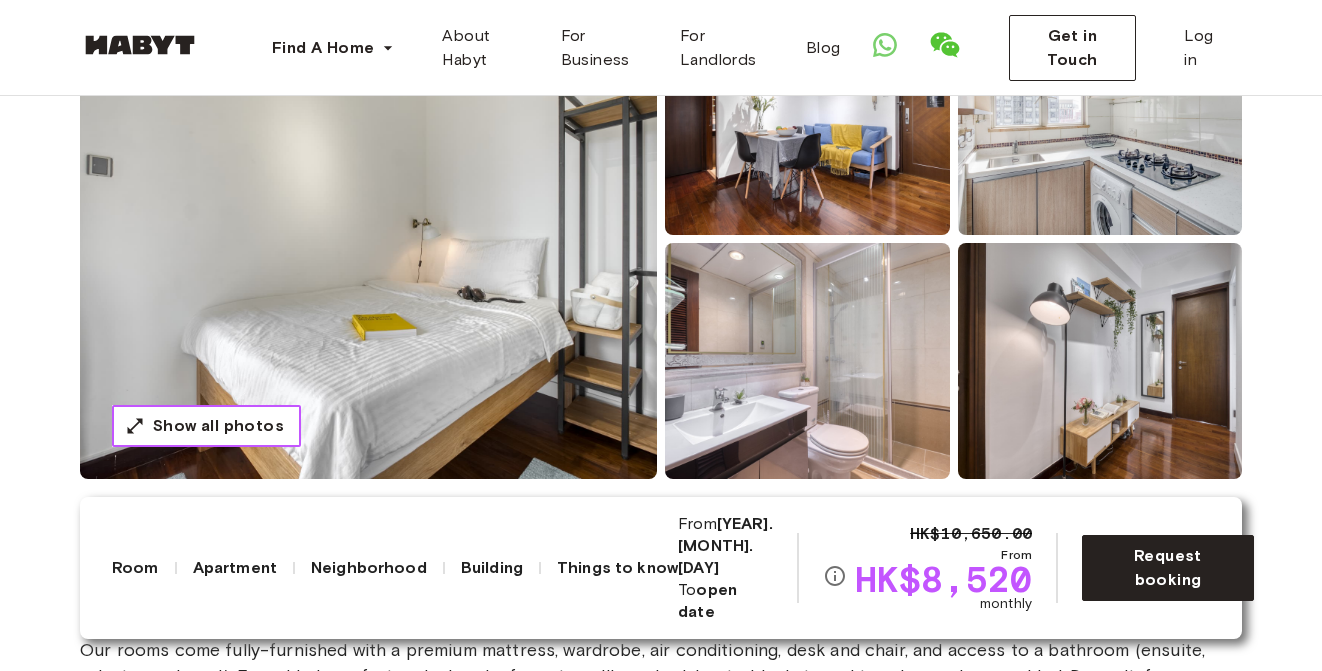 scroll, scrollTop: 0, scrollLeft: 0, axis: both 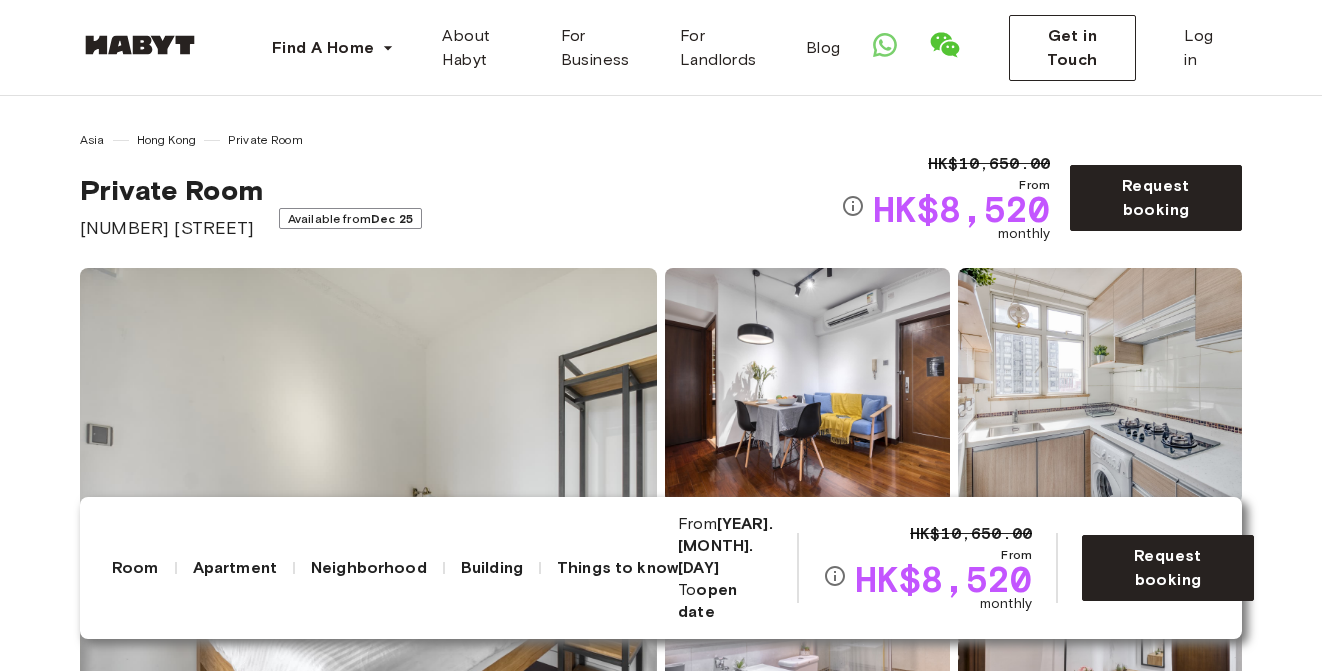 drag, startPoint x: 79, startPoint y: 228, endPoint x: 262, endPoint y: 240, distance: 183.39302 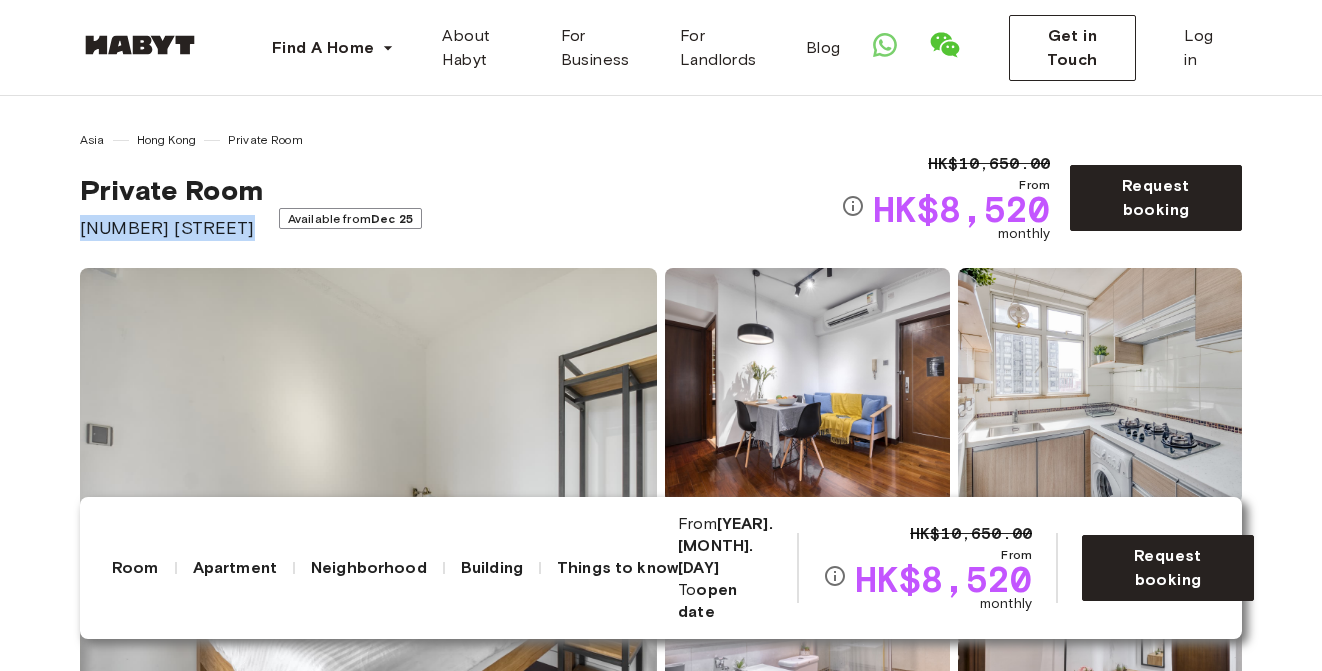copy on "[NUMBER] [STREET]" 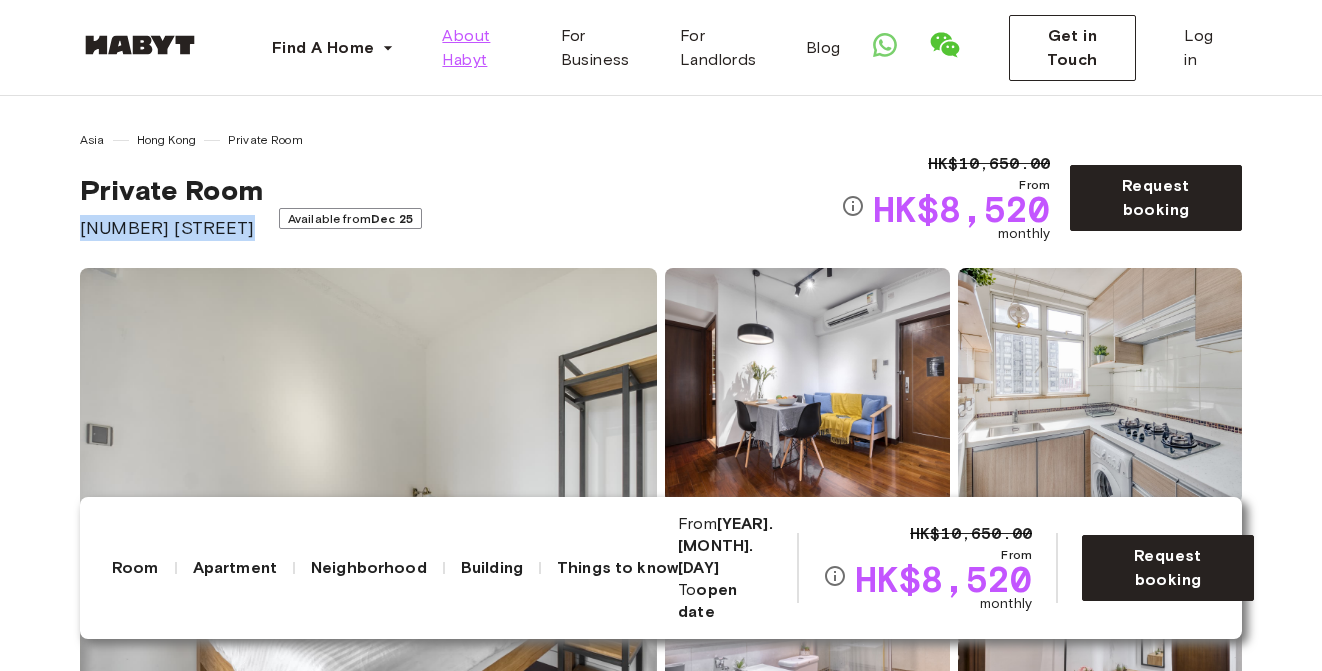 click on "About Habyt" at bounding box center [485, 48] 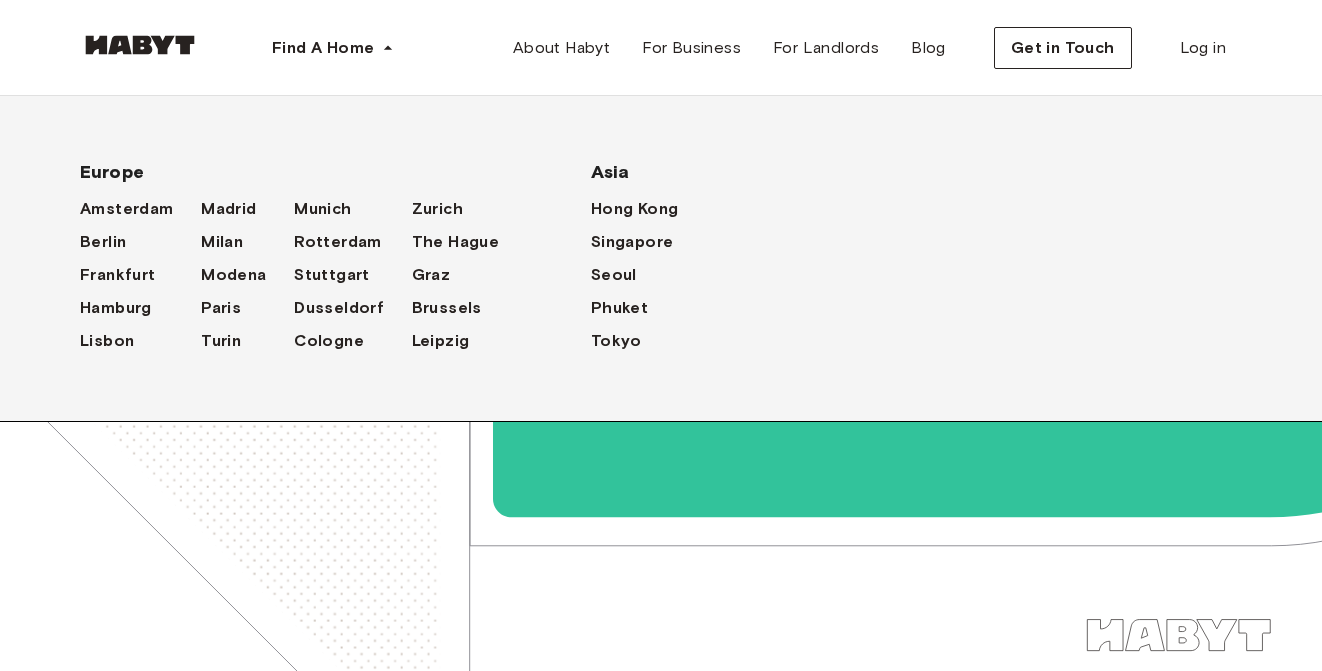 click on "Find A Home" at bounding box center (333, 48) 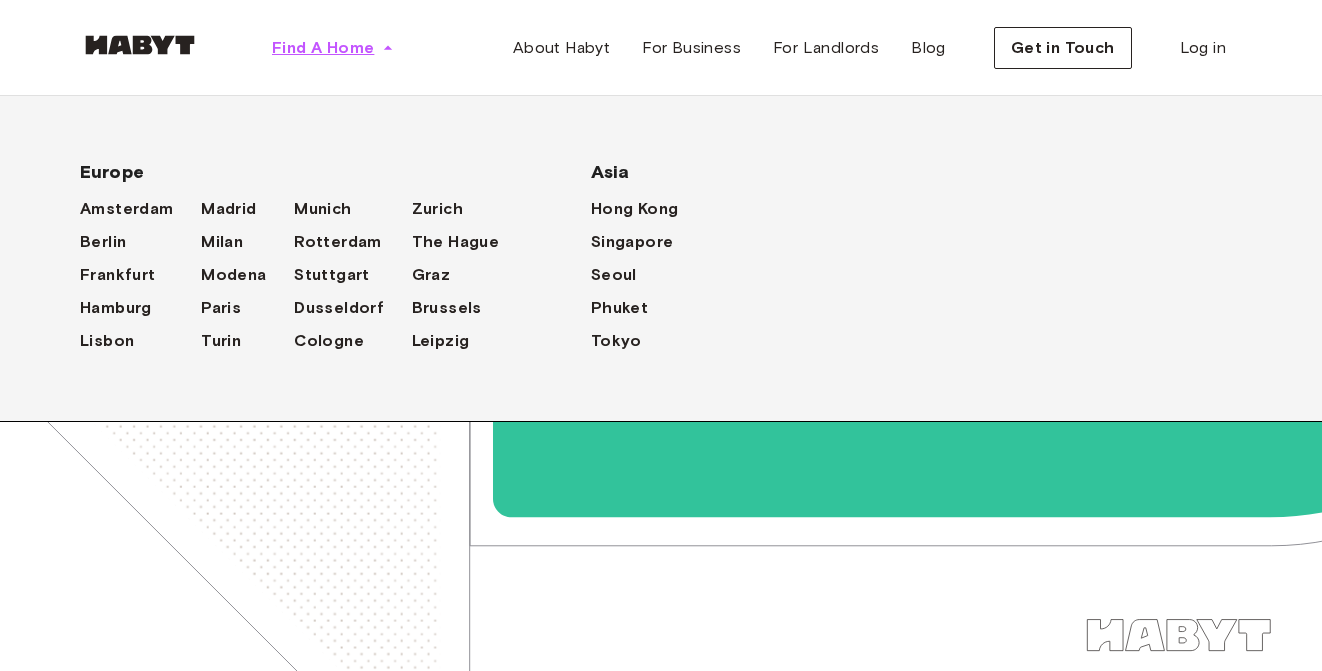 click on "Find A Home" at bounding box center [323, 48] 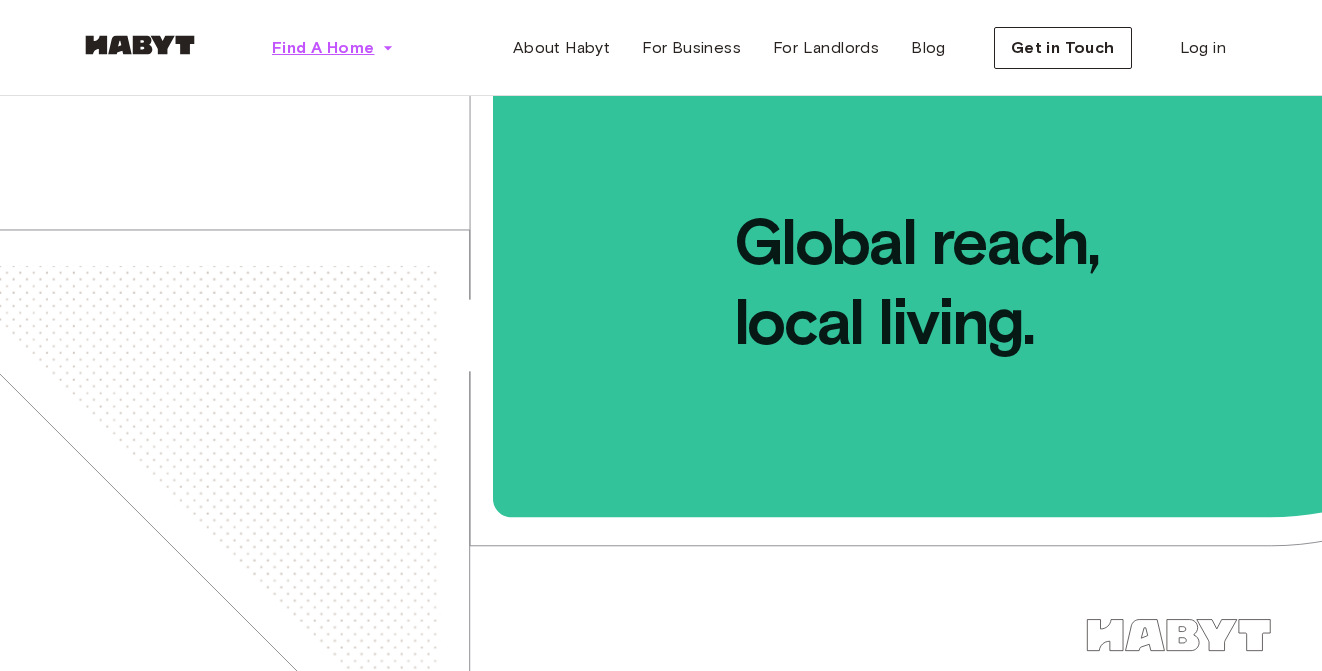 click on "Find A Home" at bounding box center [333, 48] 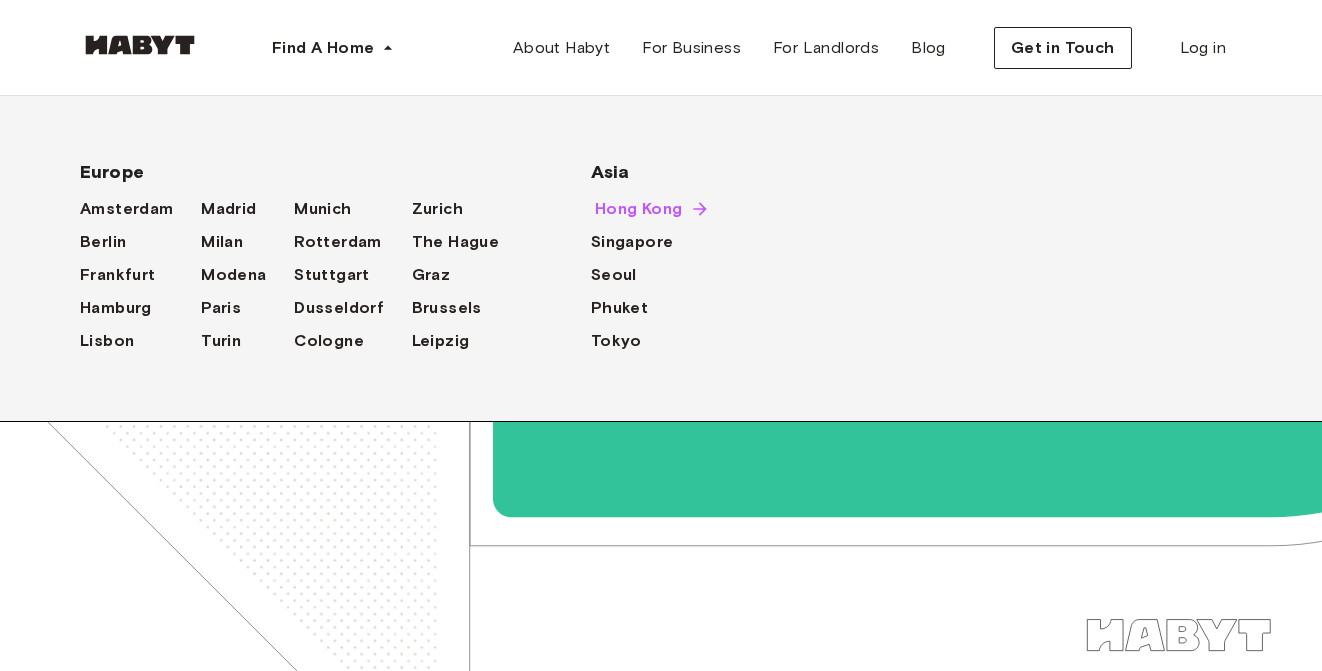 click on "Hong Kong" at bounding box center [639, 209] 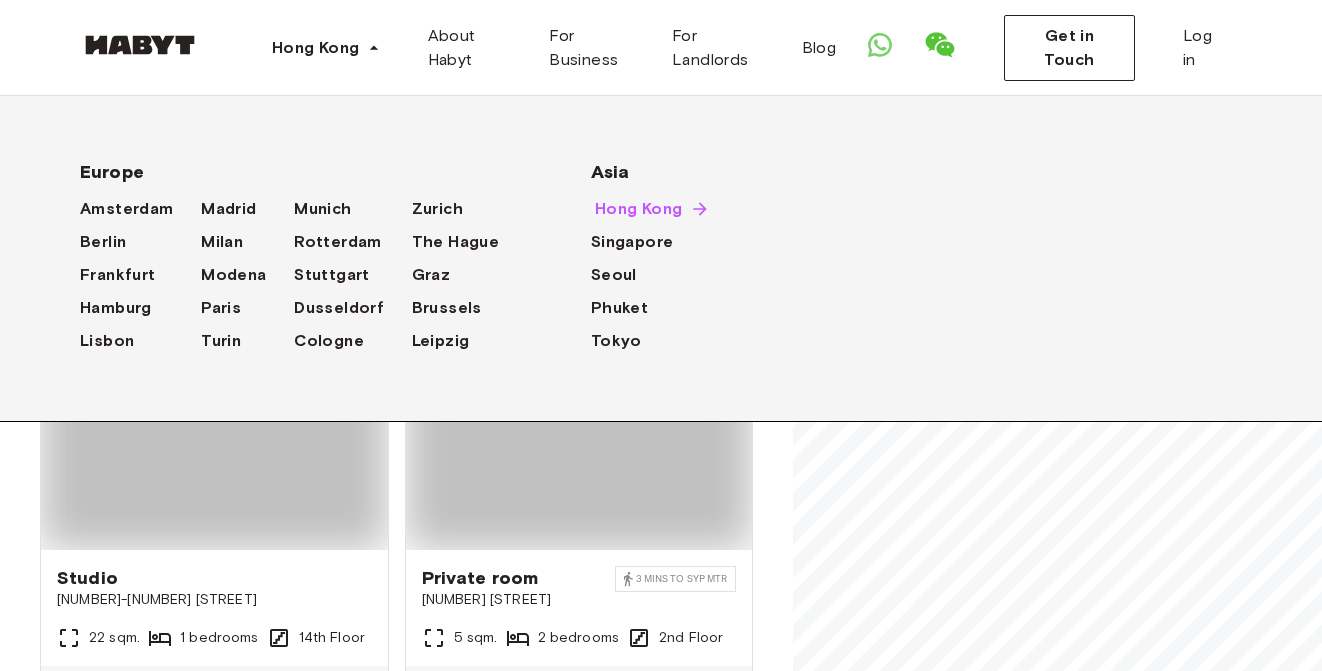 click on "Hong Kong" at bounding box center [639, 209] 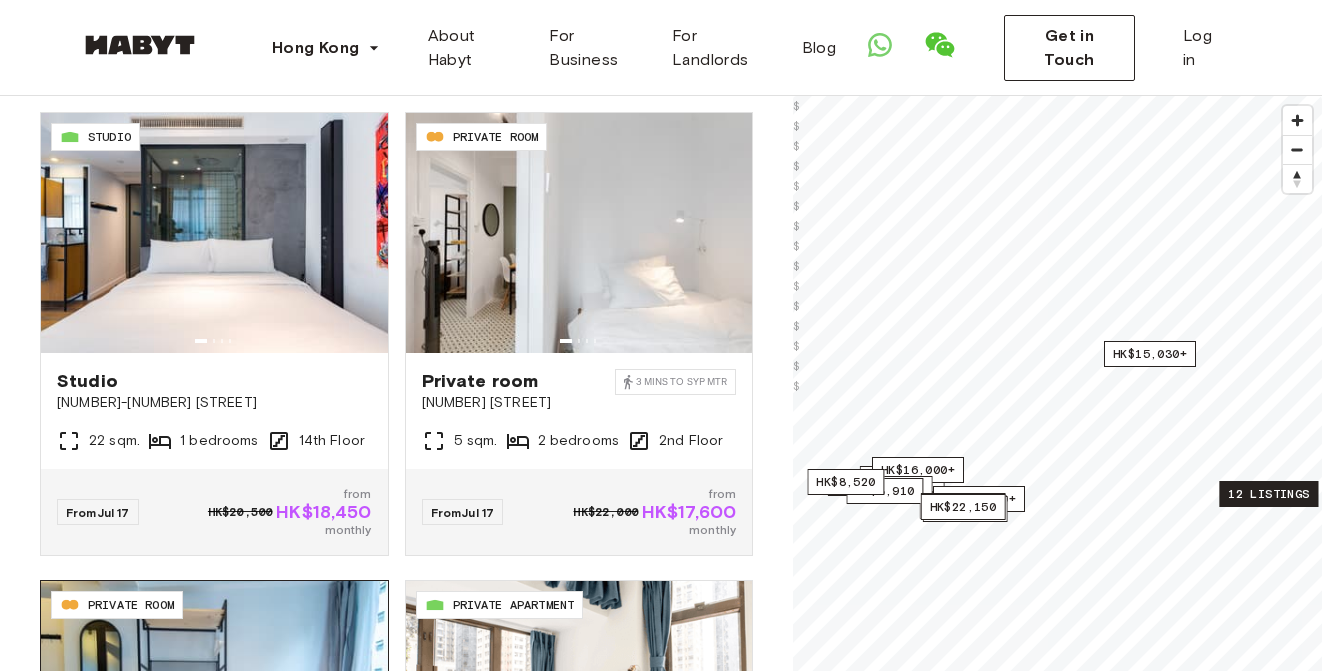 scroll, scrollTop: 28, scrollLeft: 0, axis: vertical 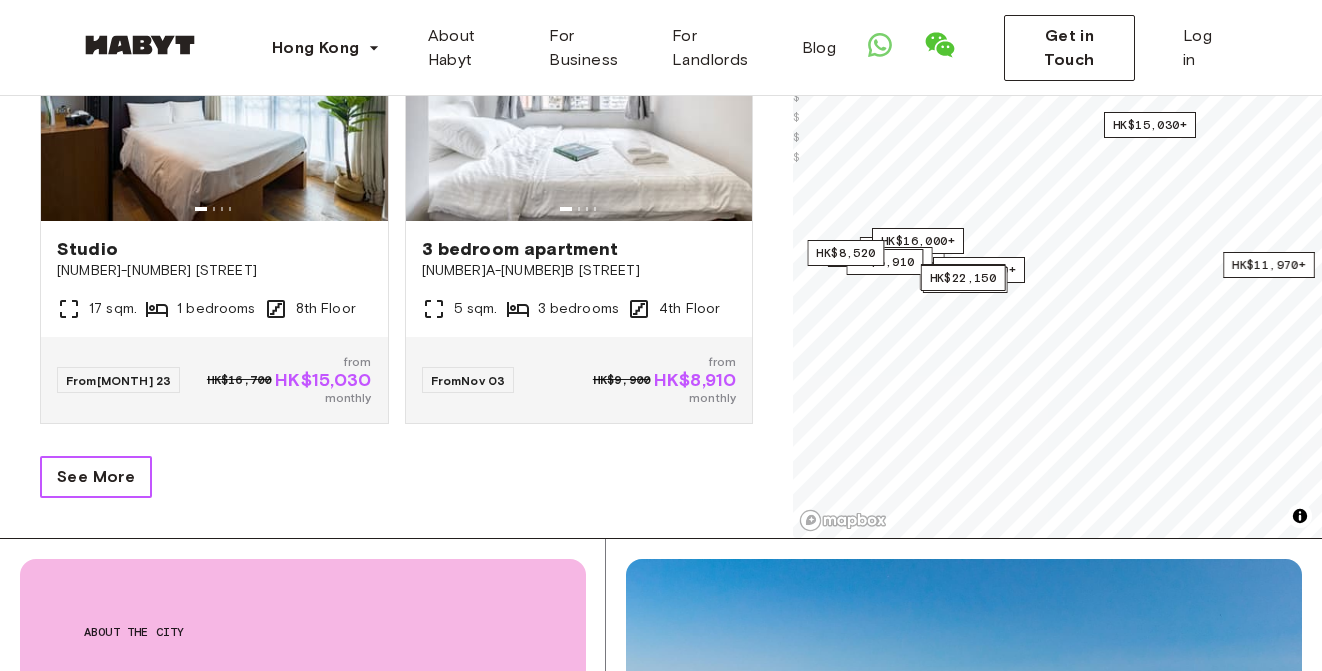 click on "See More" at bounding box center (96, 477) 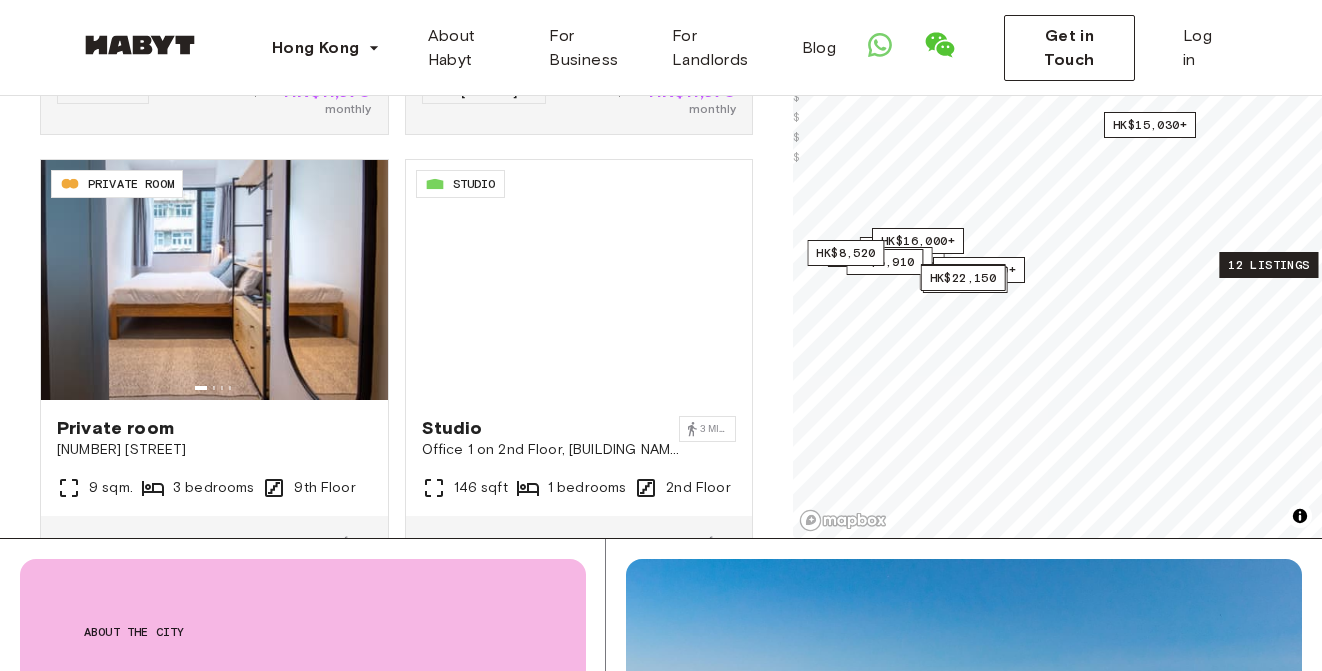 scroll, scrollTop: 6767, scrollLeft: 0, axis: vertical 